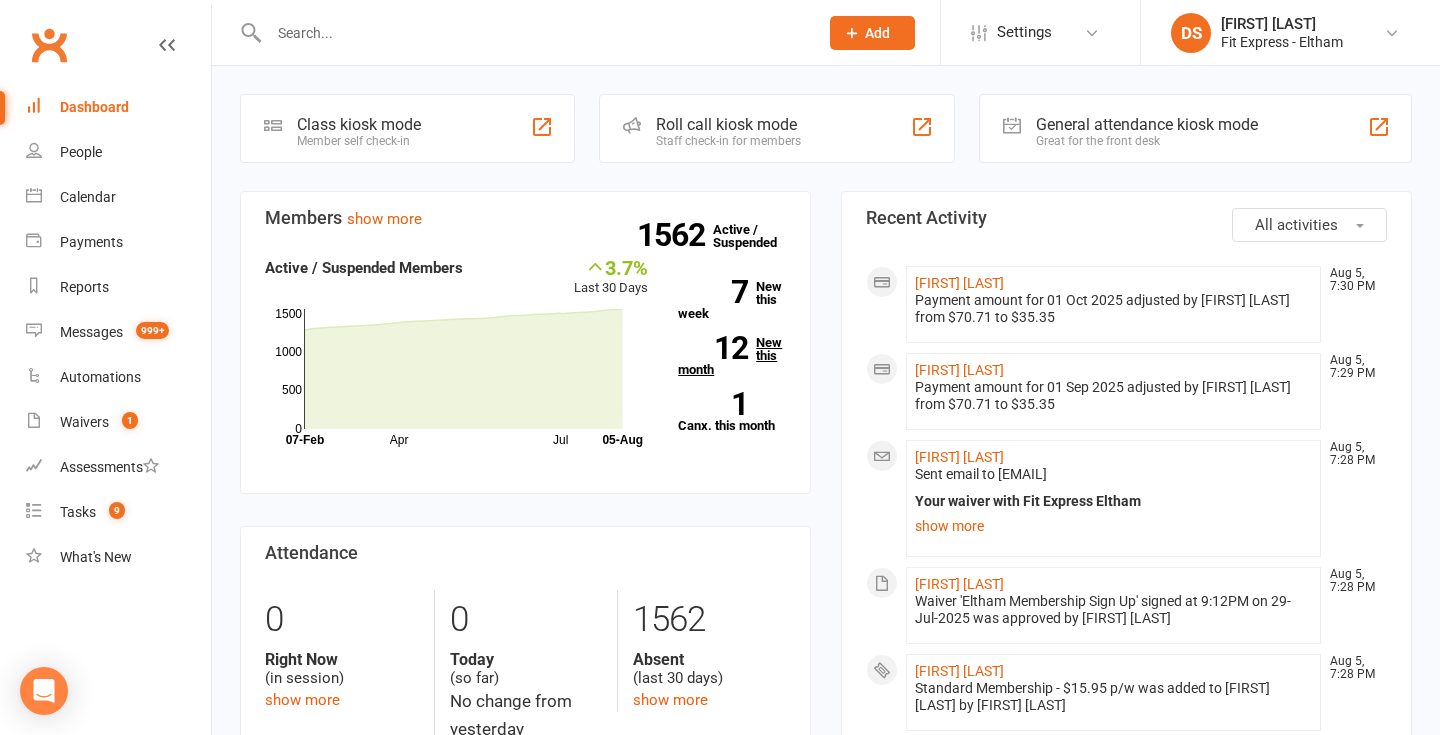 scroll, scrollTop: 0, scrollLeft: 0, axis: both 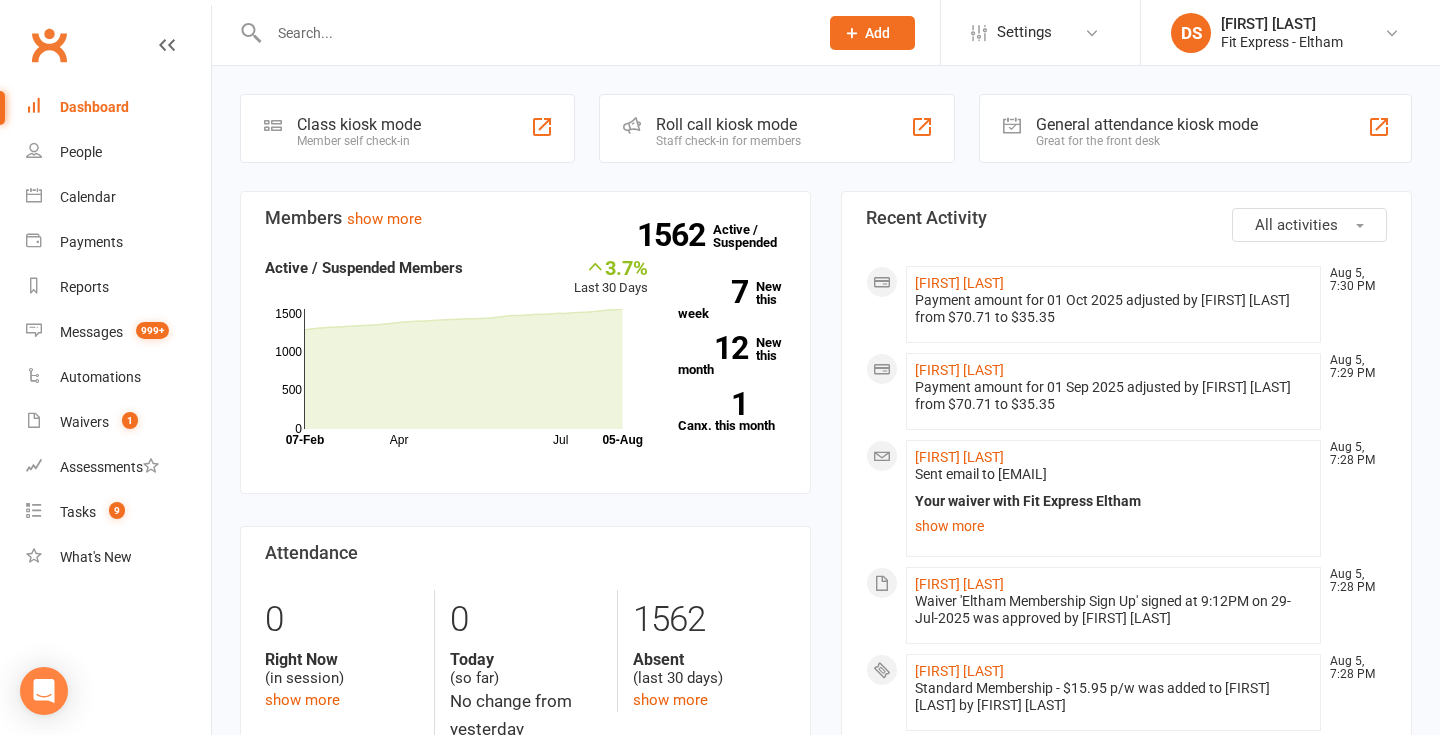 click on "Clubworx" at bounding box center [49, 45] 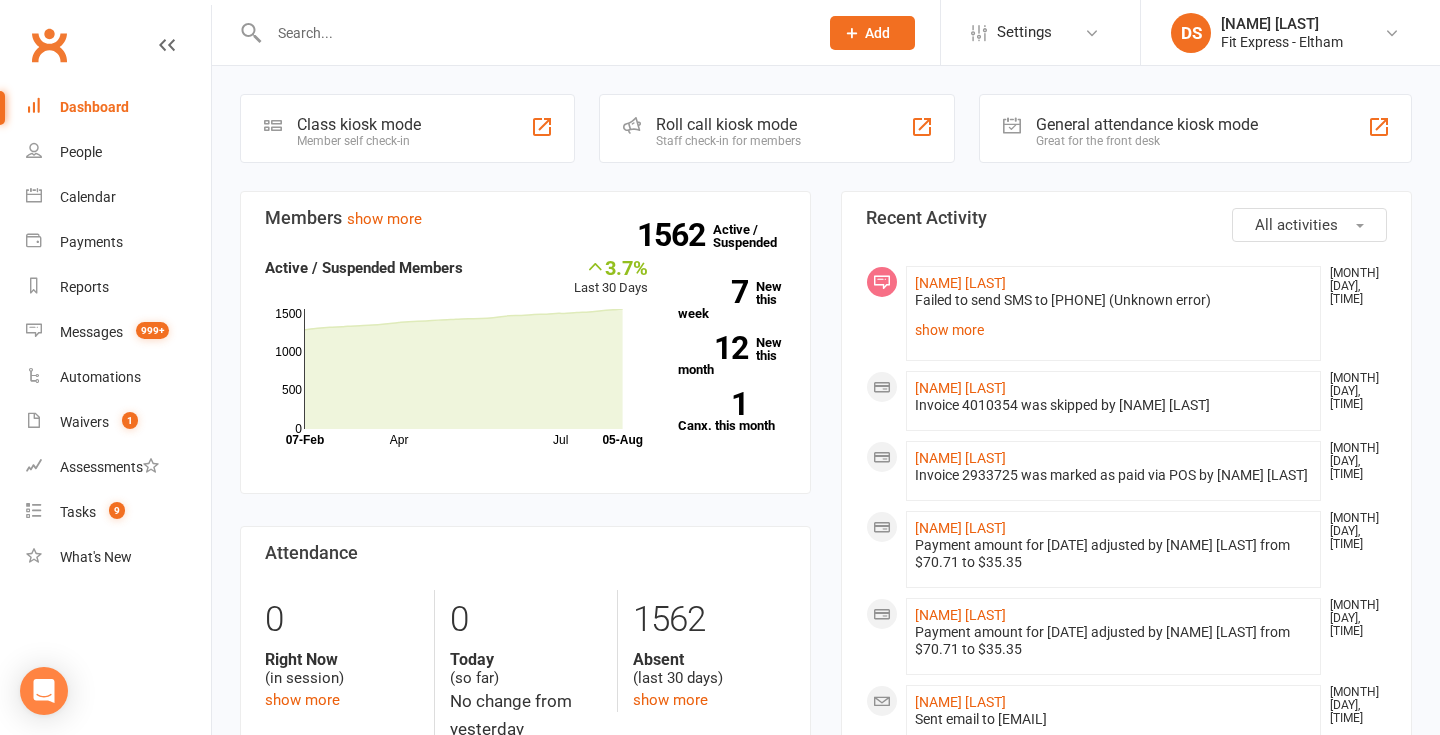 scroll, scrollTop: 0, scrollLeft: 0, axis: both 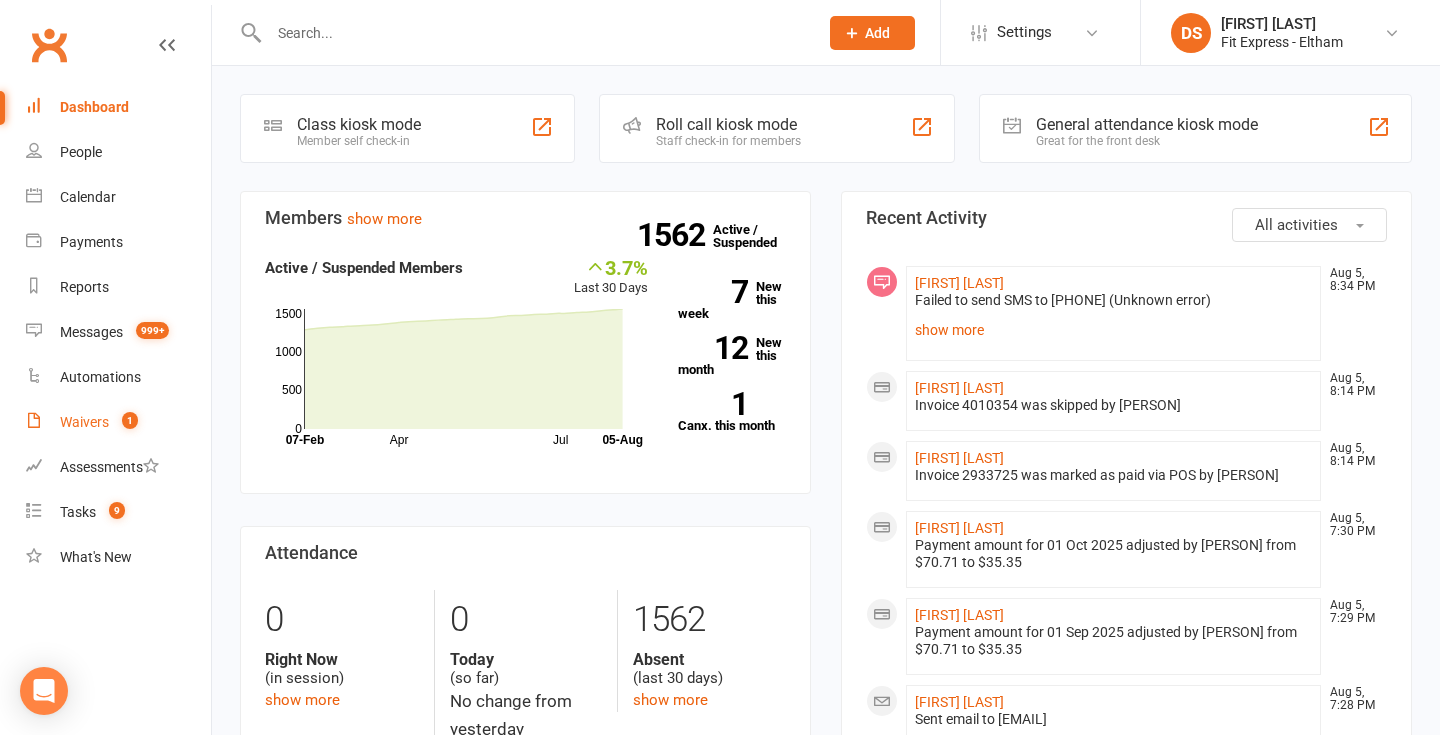 click on "Waivers" at bounding box center [84, 422] 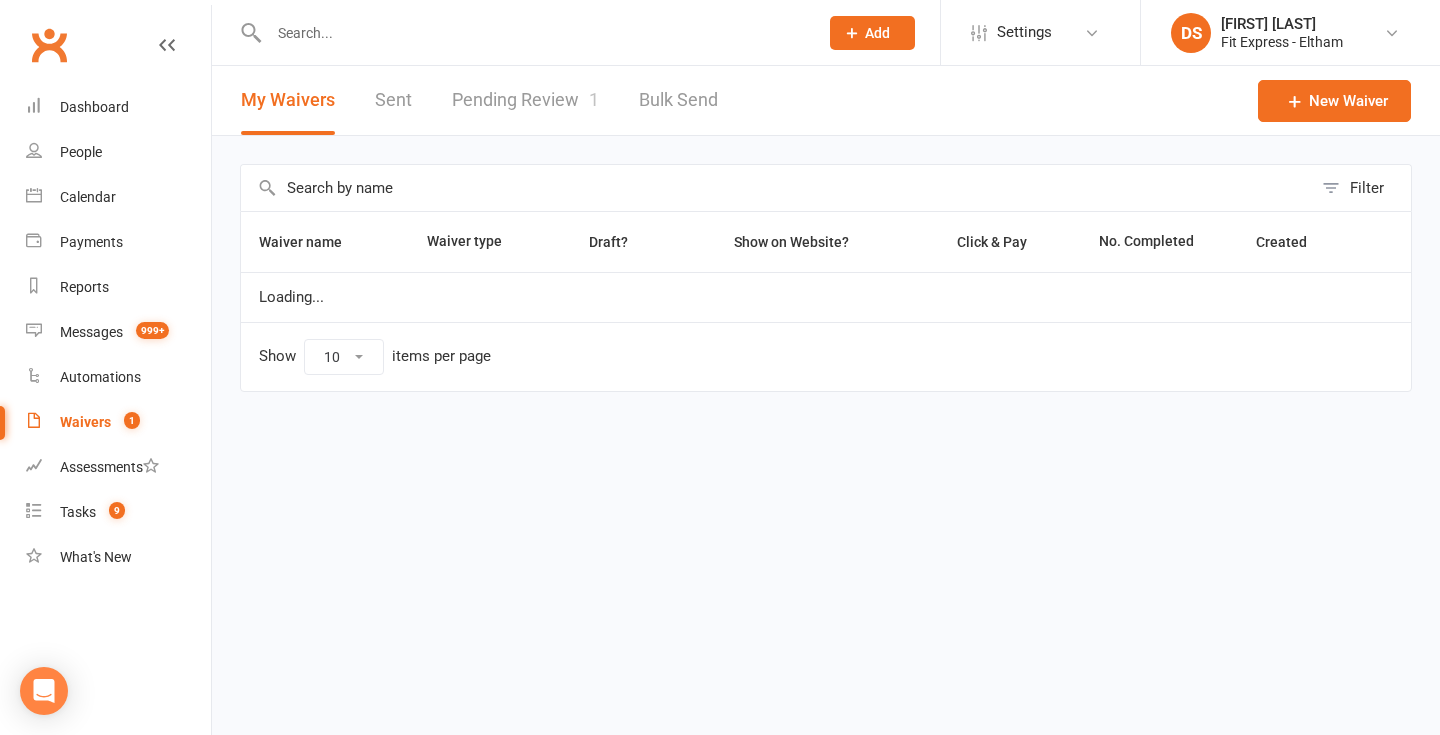 click on "Pending Review 1" at bounding box center (525, 100) 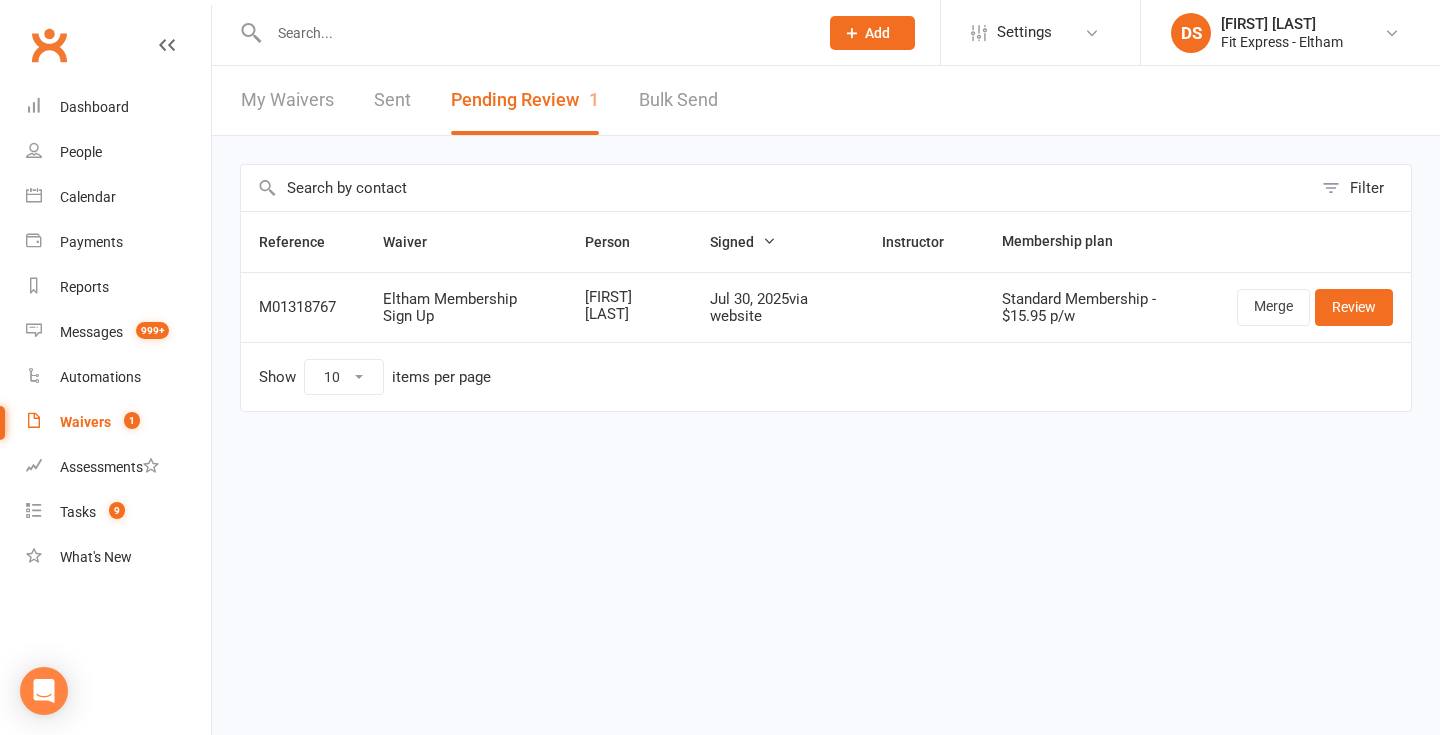 click on "[FIRST] [LAST]" at bounding box center [1282, 24] 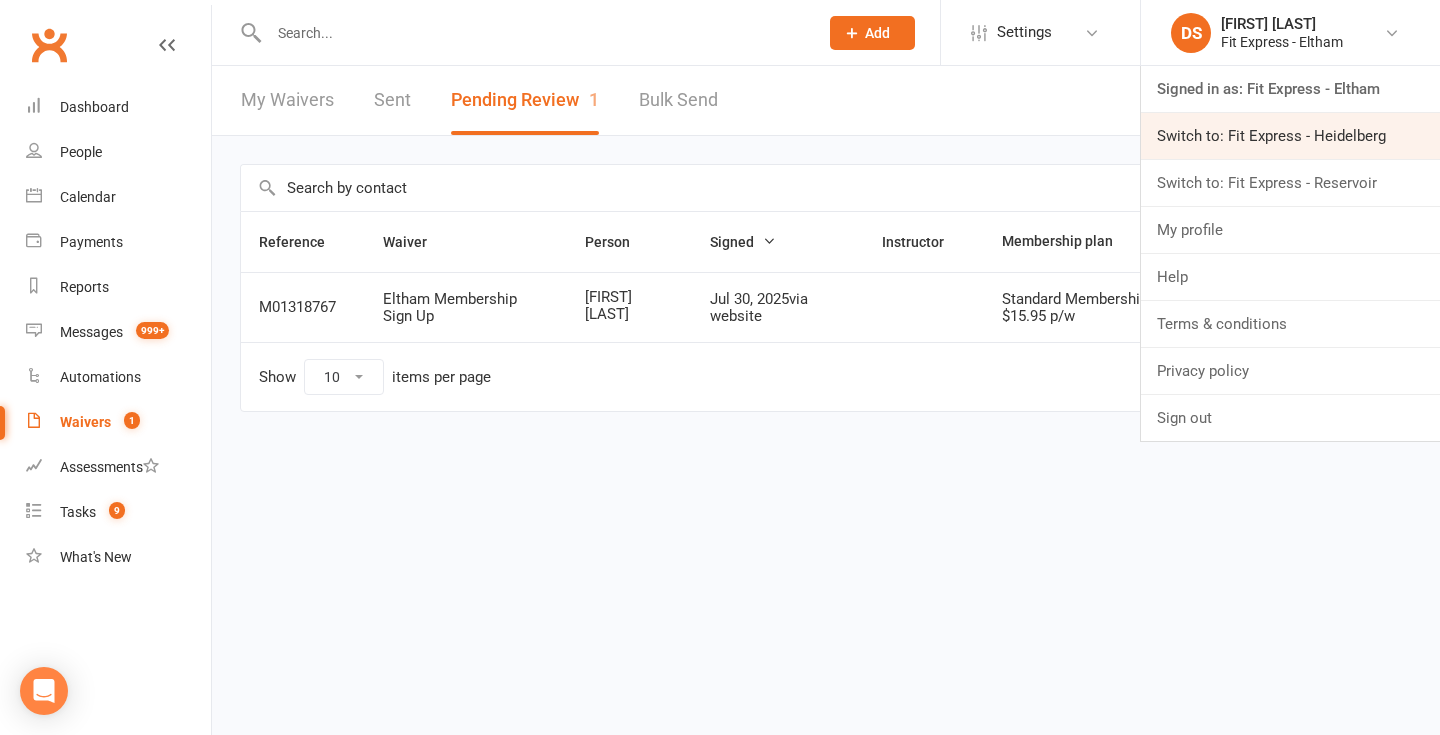 click on "Switch to: Fit Express - Heidelberg" at bounding box center (1290, 136) 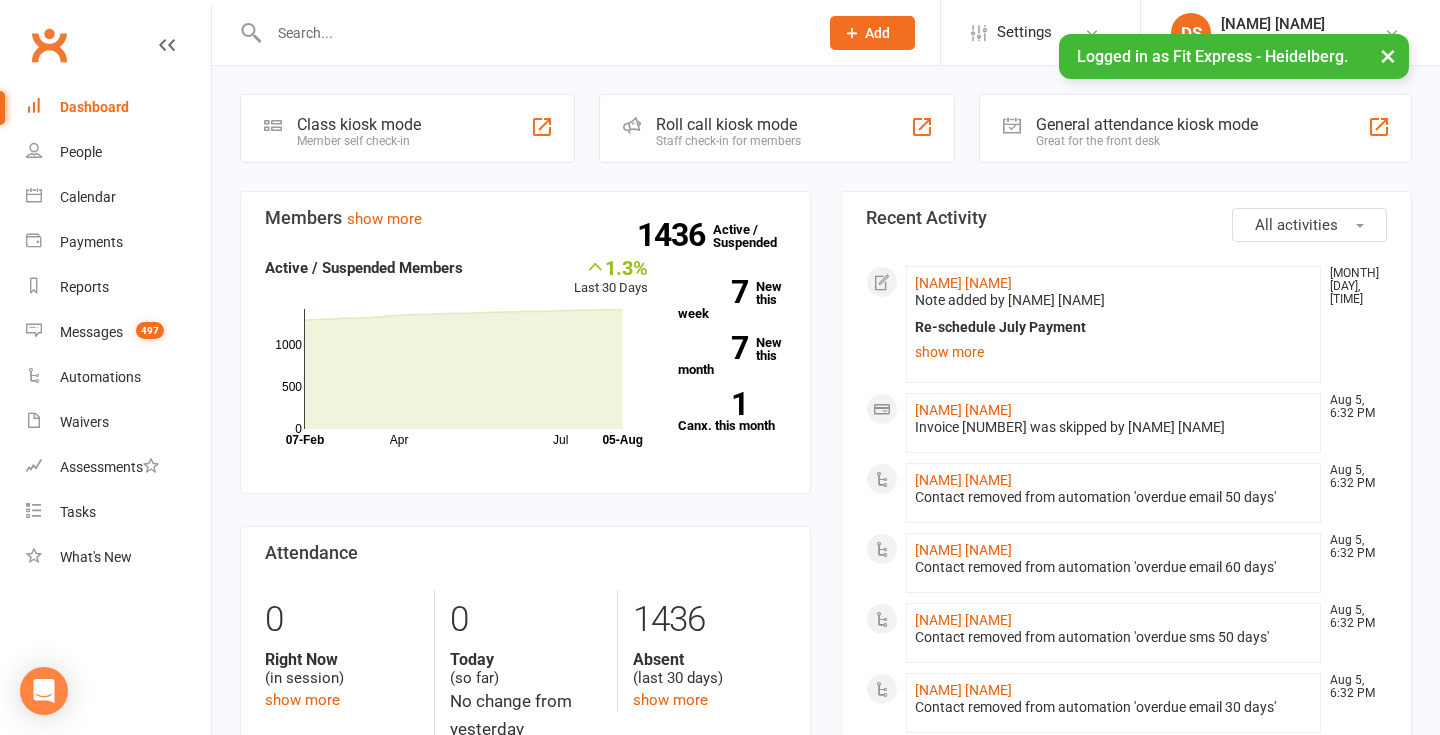 scroll, scrollTop: 0, scrollLeft: 0, axis: both 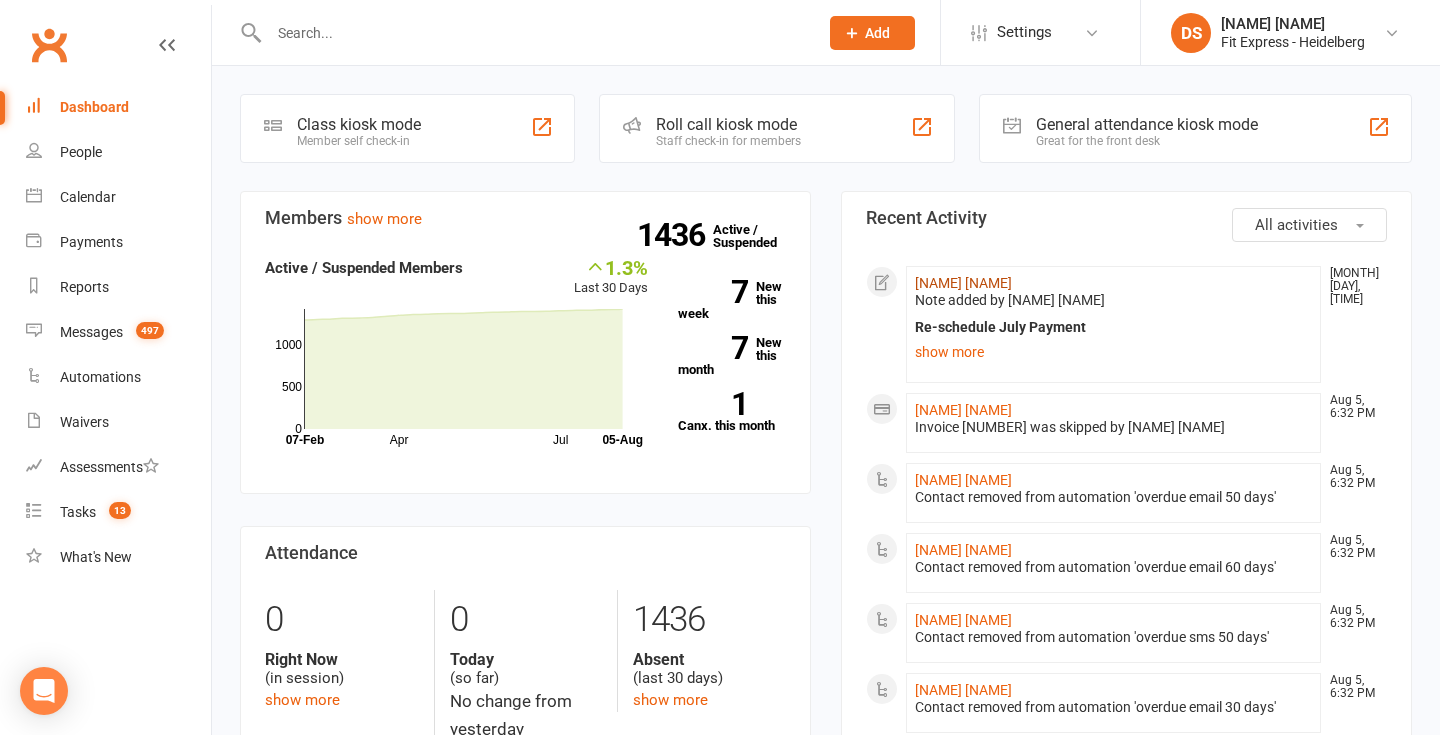 click on "charlie mcgregor-smith" 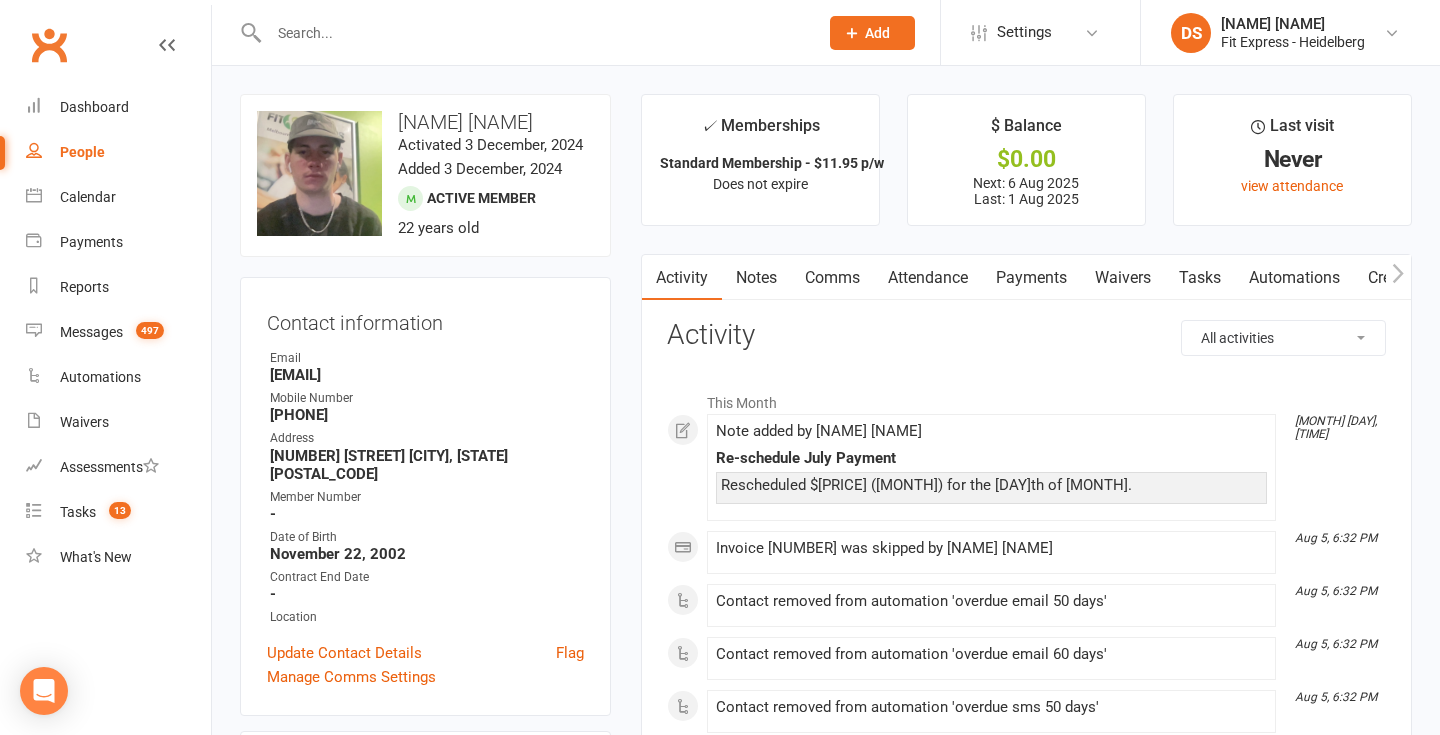 click on "Payments" at bounding box center [1031, 278] 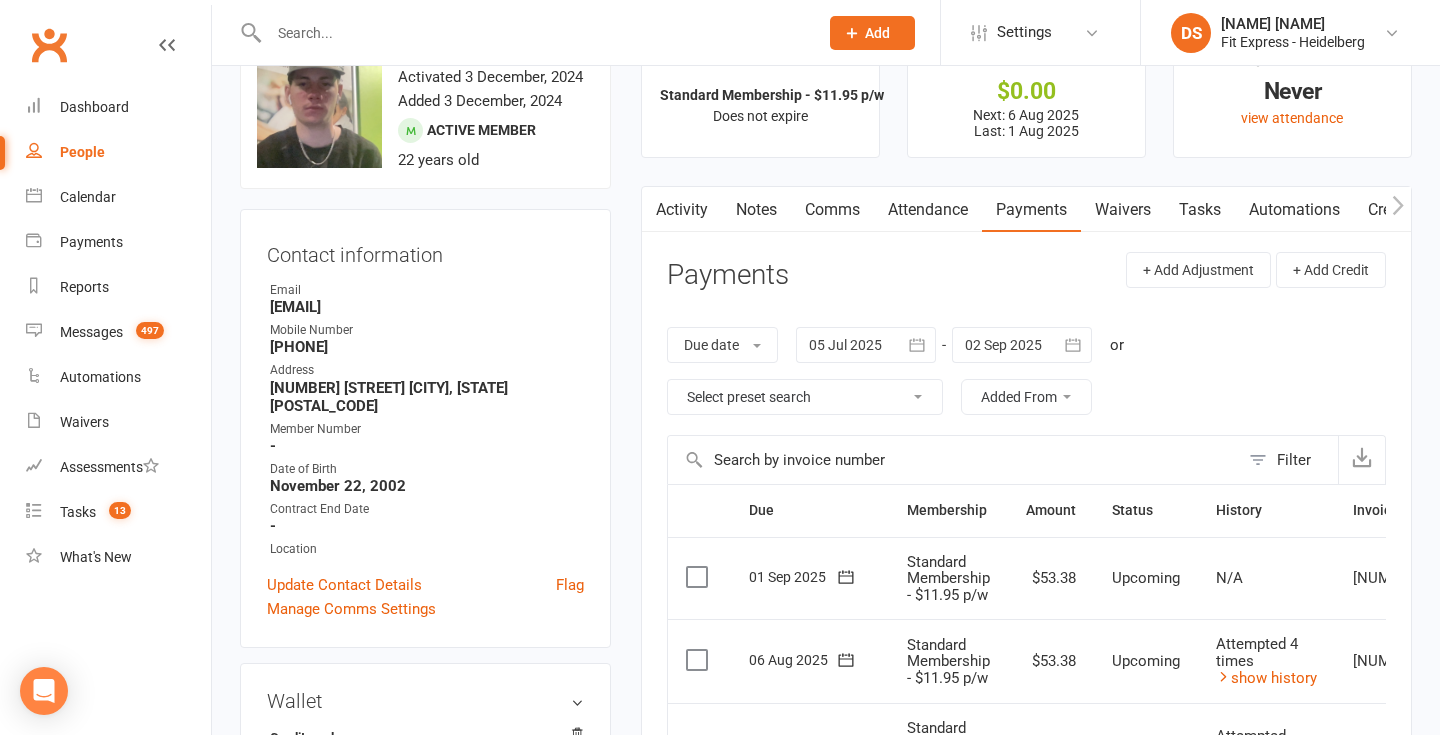 scroll, scrollTop: 0, scrollLeft: 0, axis: both 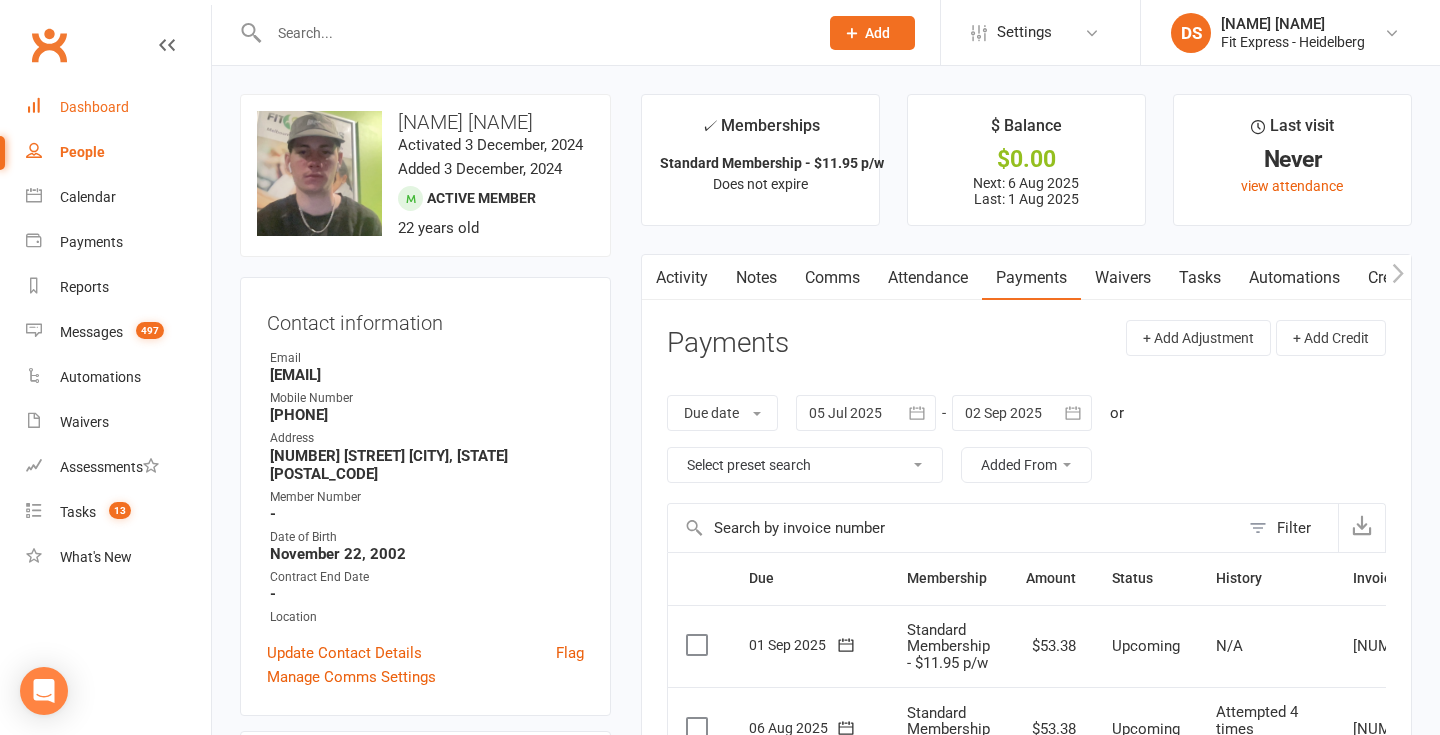 click on "Dashboard" at bounding box center (118, 107) 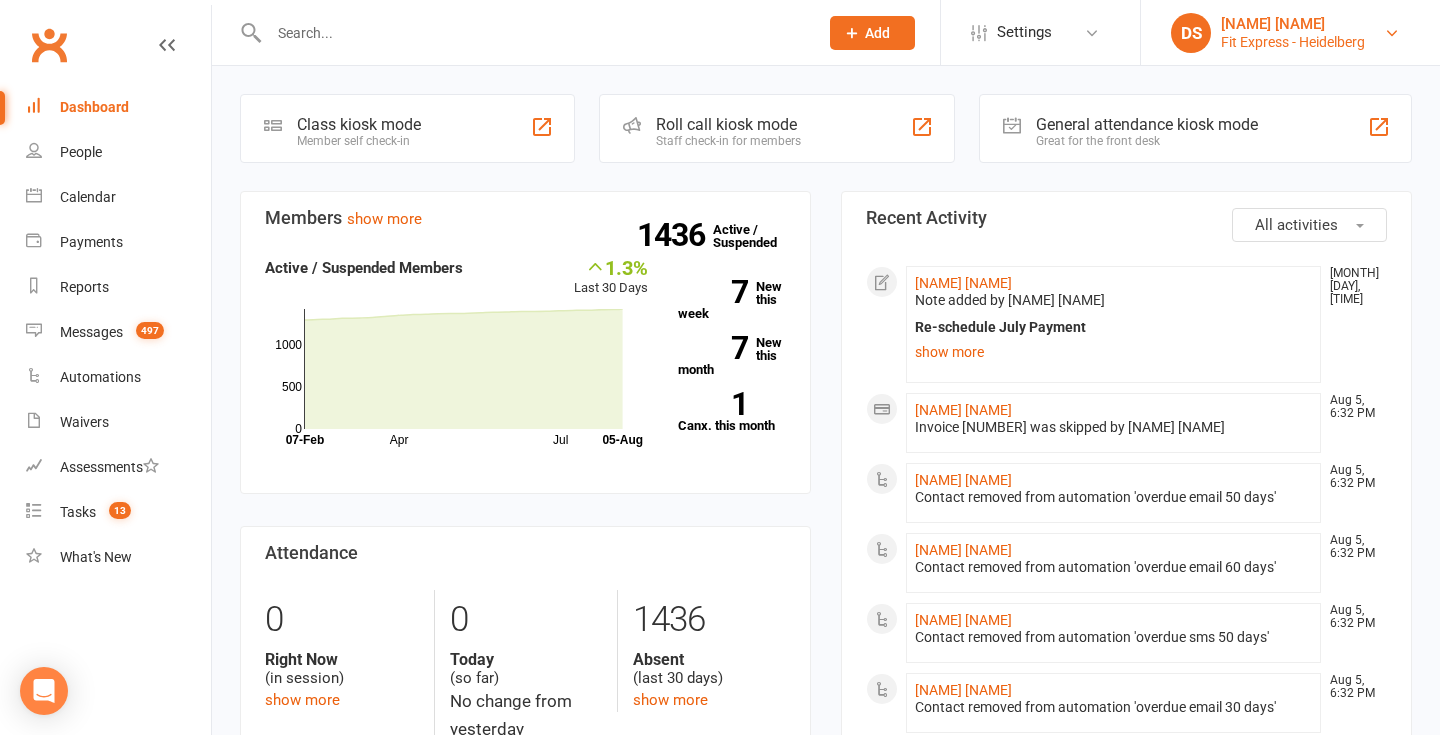 click on "DS Drew Stubbs Fit Express - Heidelberg" at bounding box center [1290, 33] 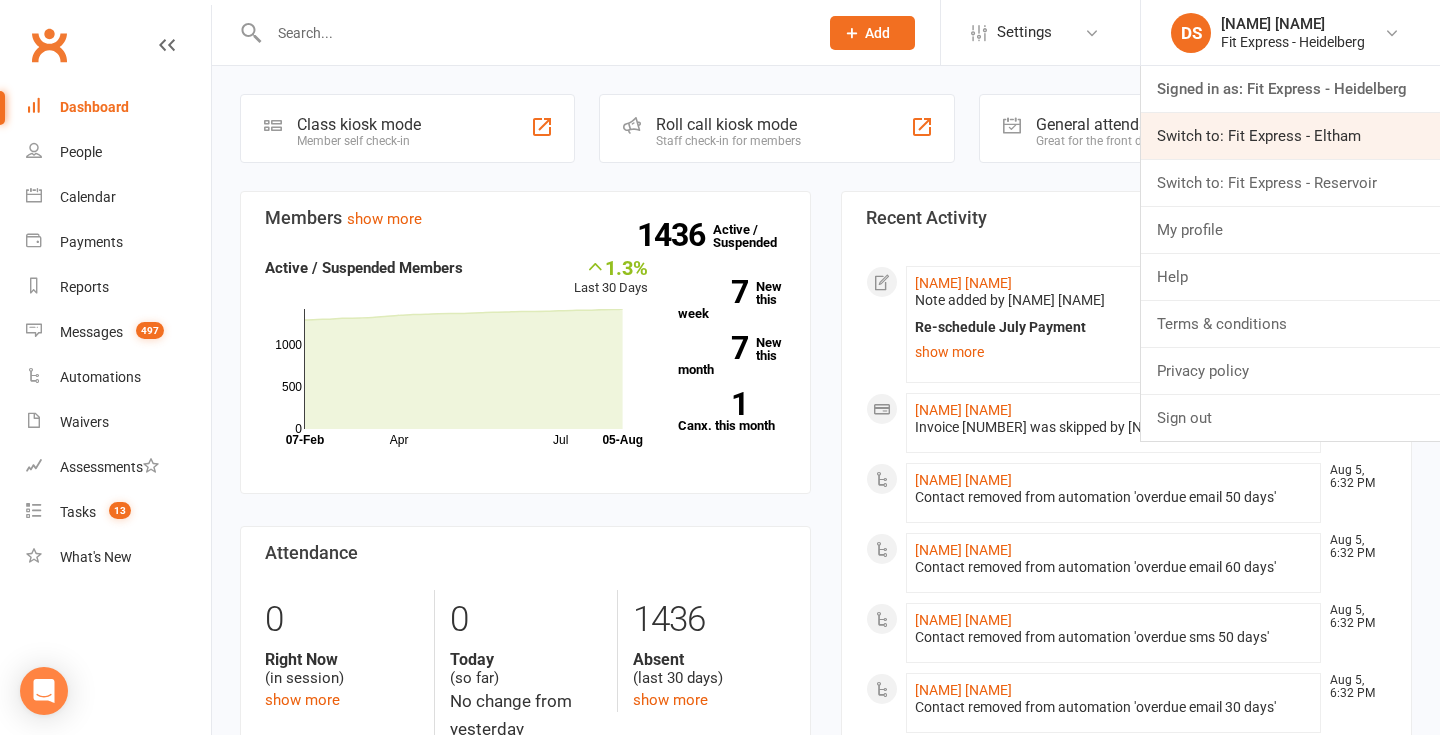 click on "Switch to: Fit Express - Eltham" at bounding box center (1290, 136) 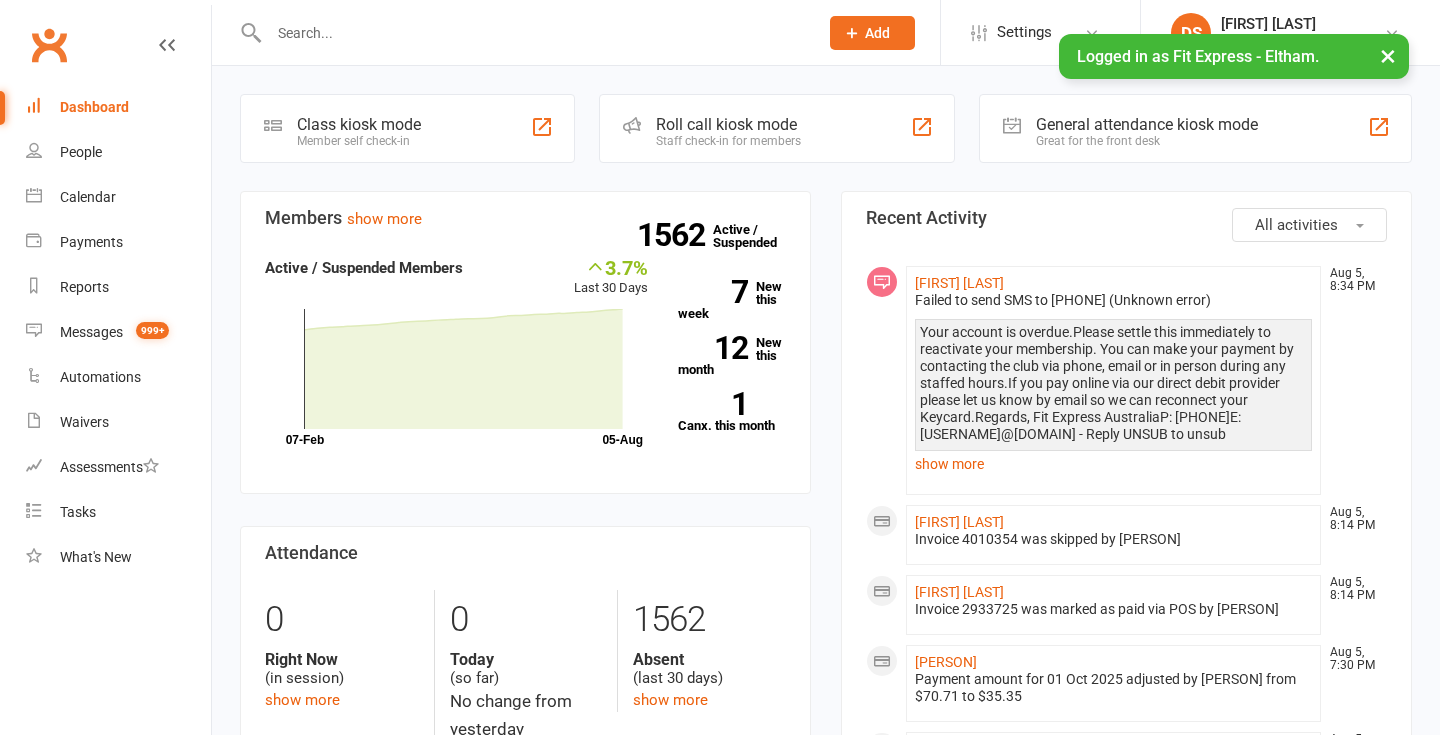 scroll, scrollTop: 0, scrollLeft: 0, axis: both 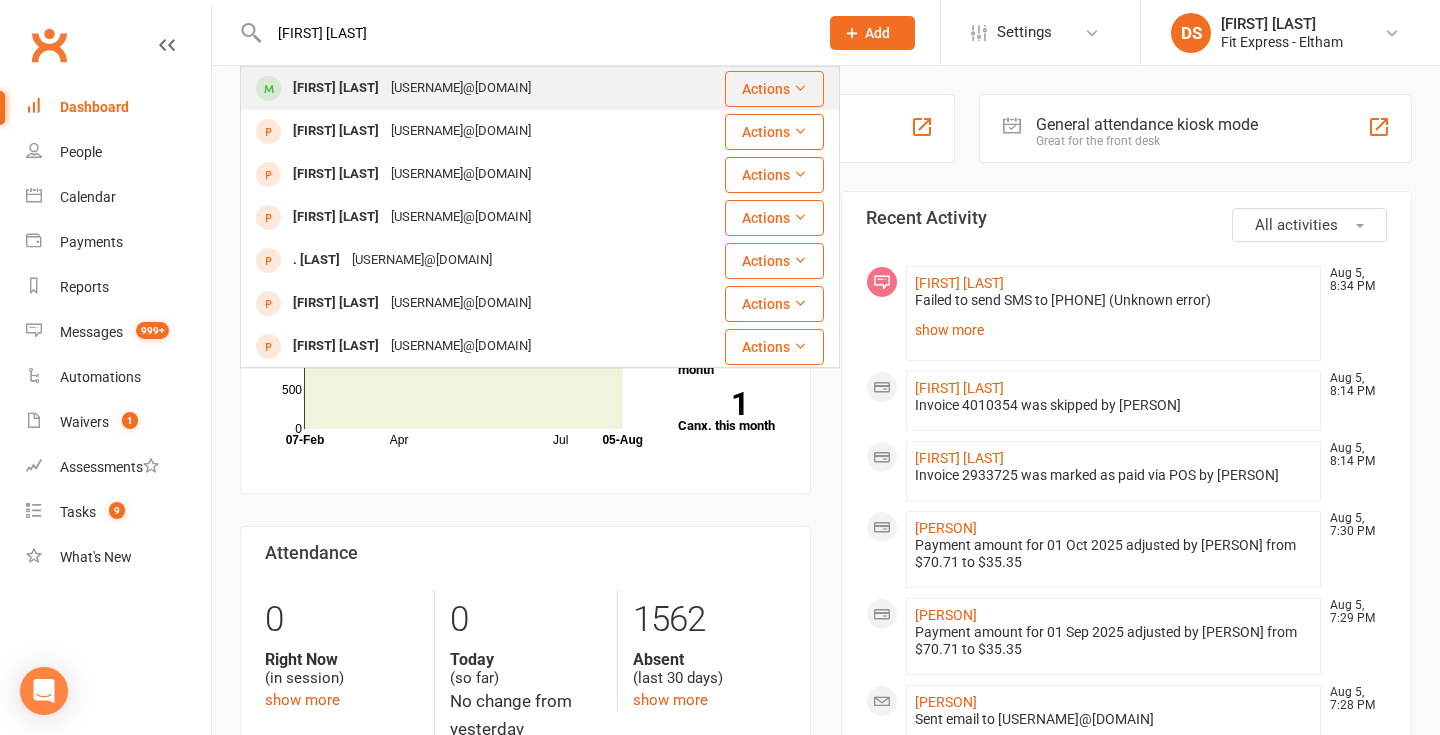 type on "jess cali" 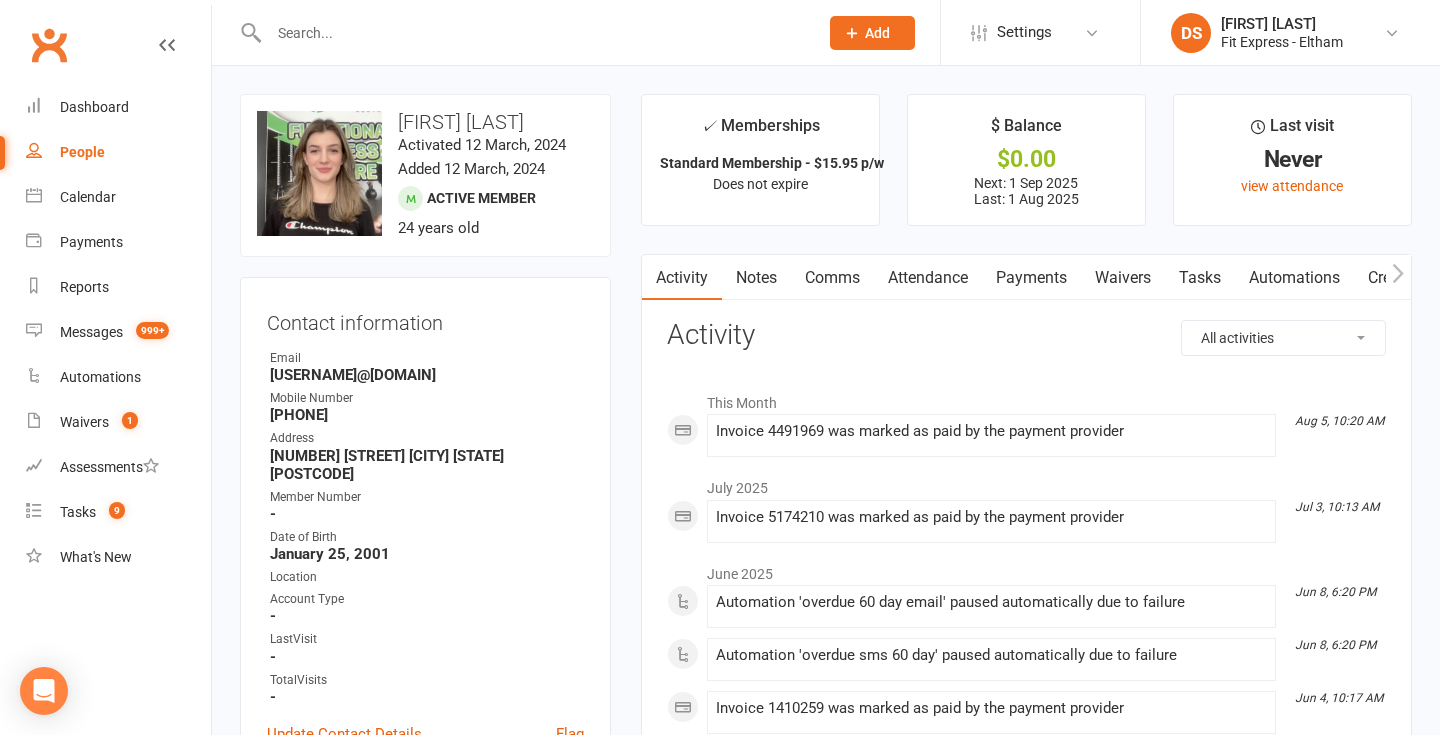 click on "Notes" at bounding box center (756, 278) 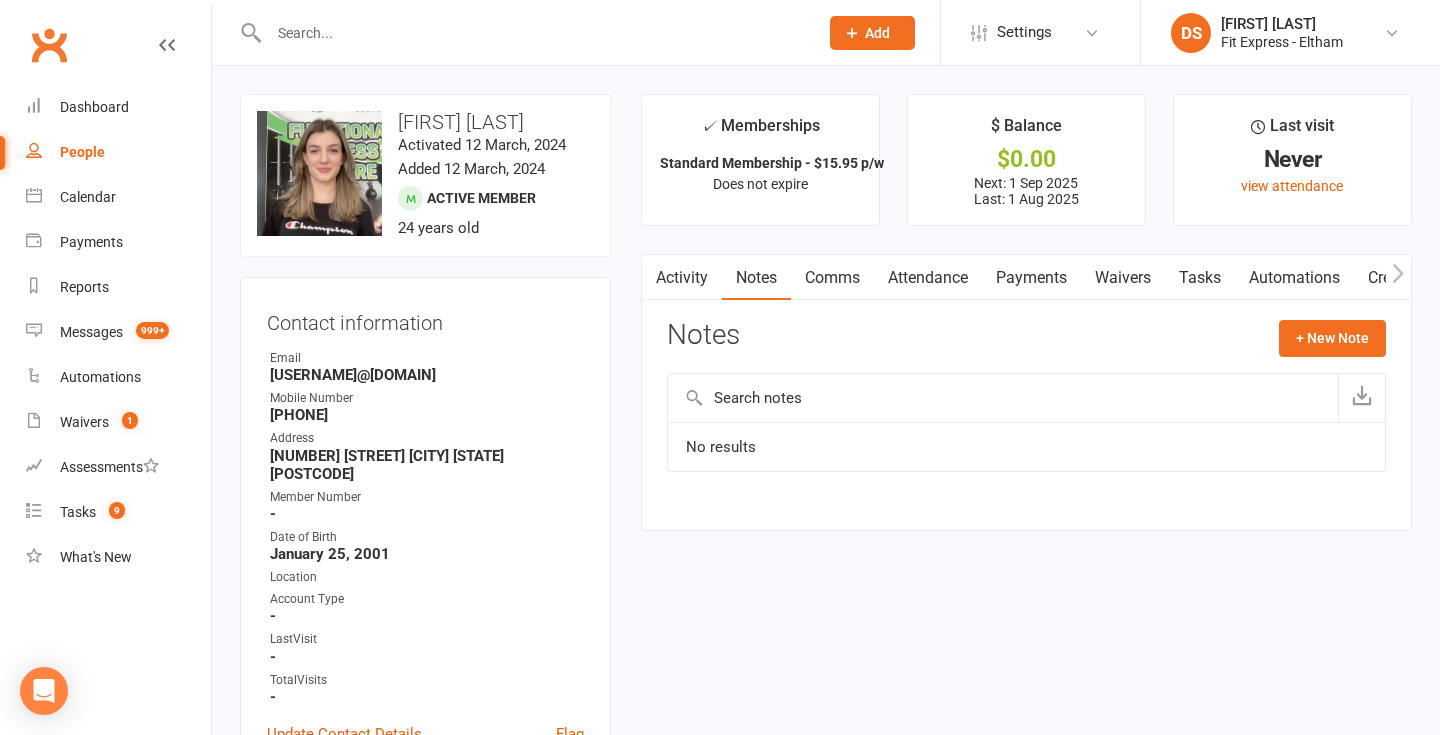 click on "Payments" at bounding box center (1031, 278) 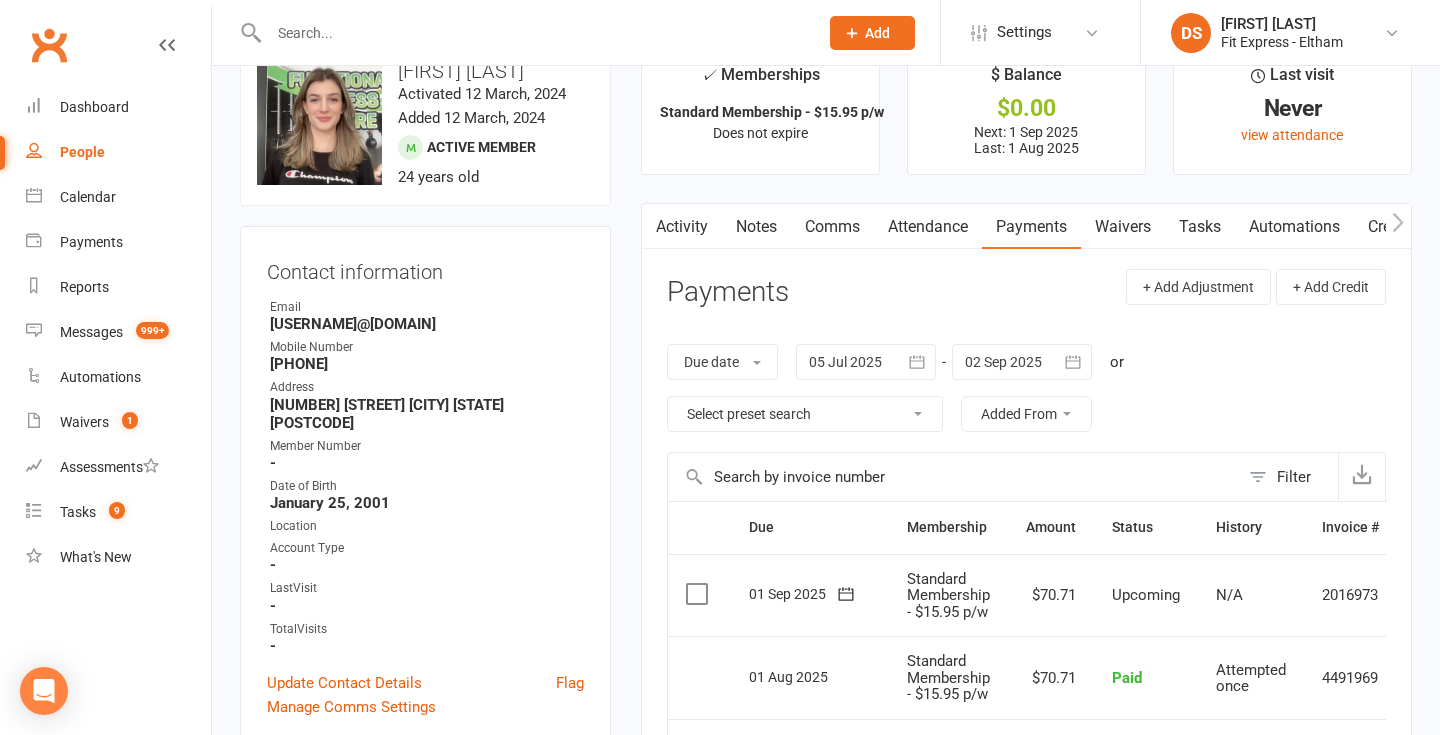 scroll, scrollTop: 52, scrollLeft: 0, axis: vertical 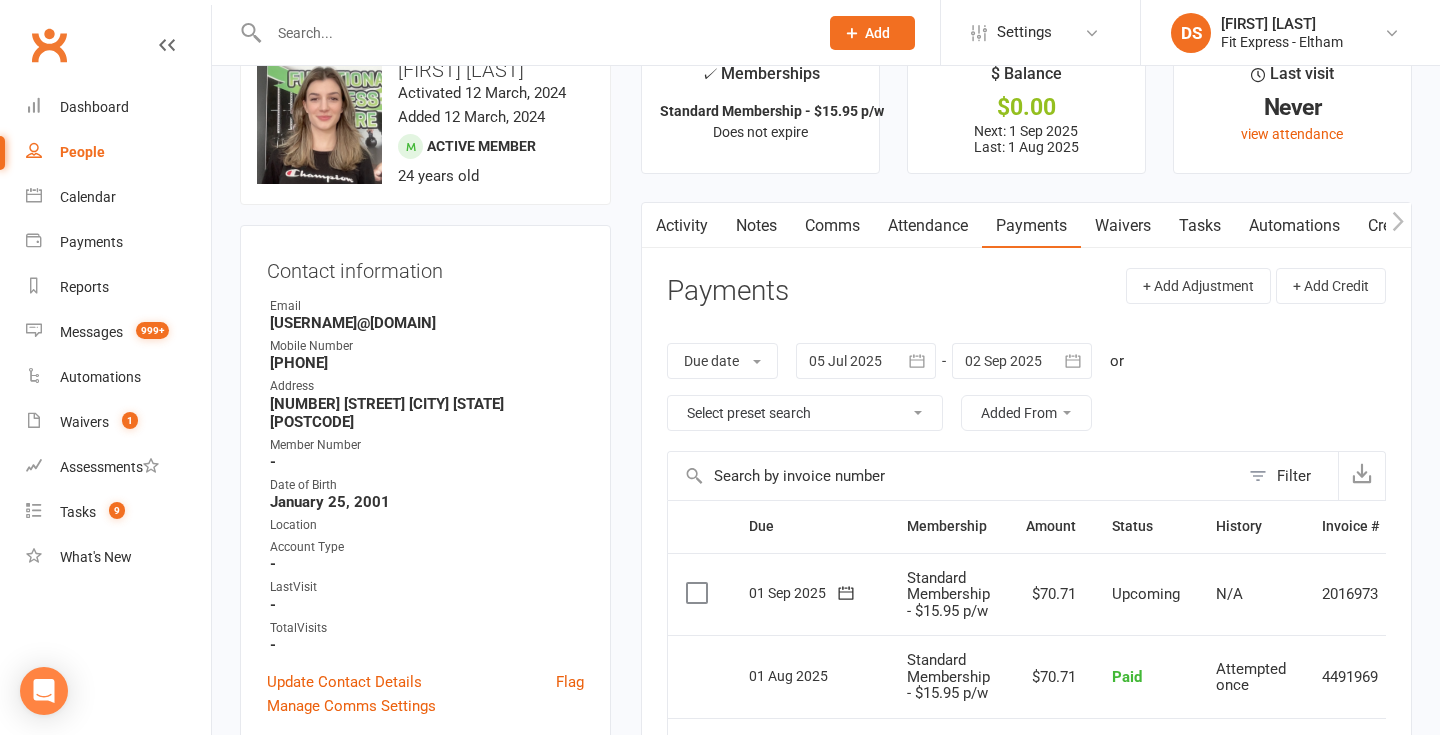 click on "Clubworx" at bounding box center (49, 45) 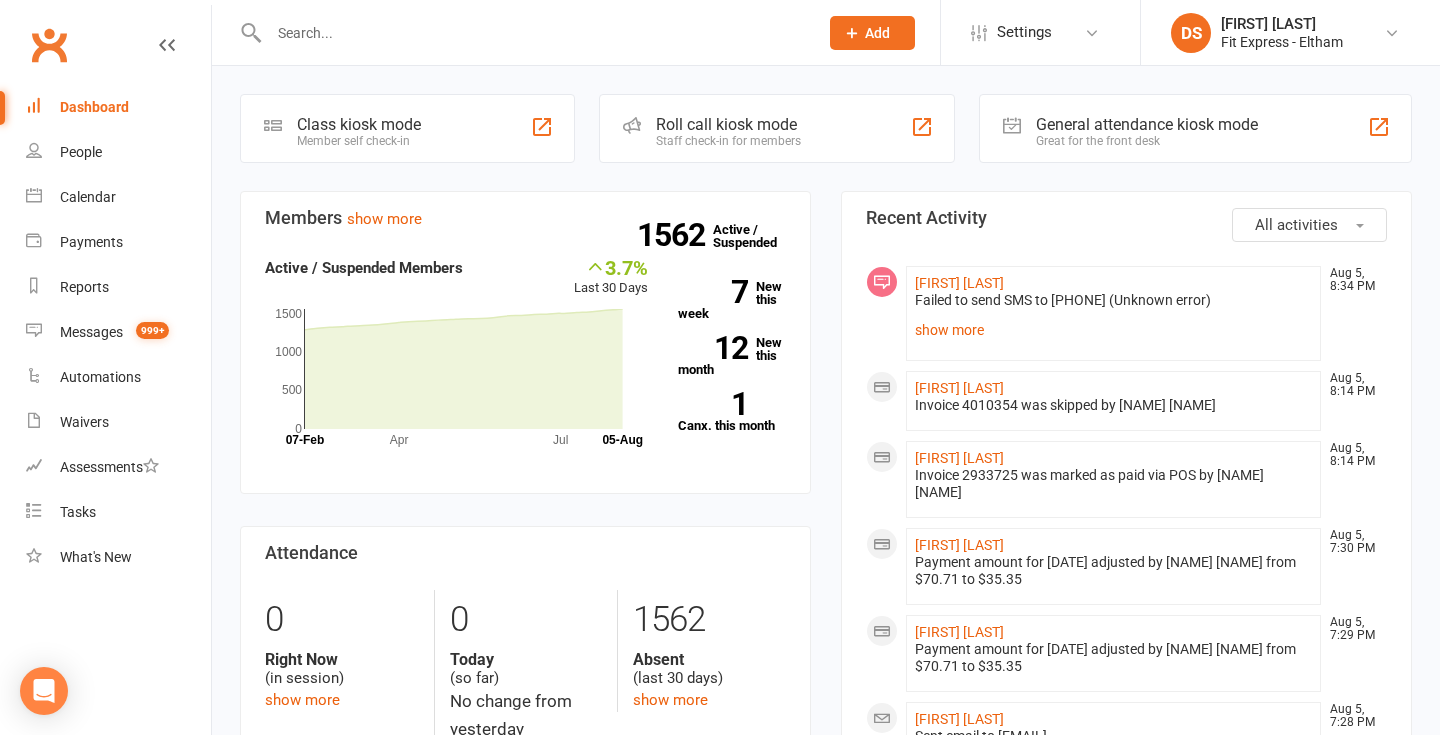 scroll, scrollTop: 0, scrollLeft: 0, axis: both 